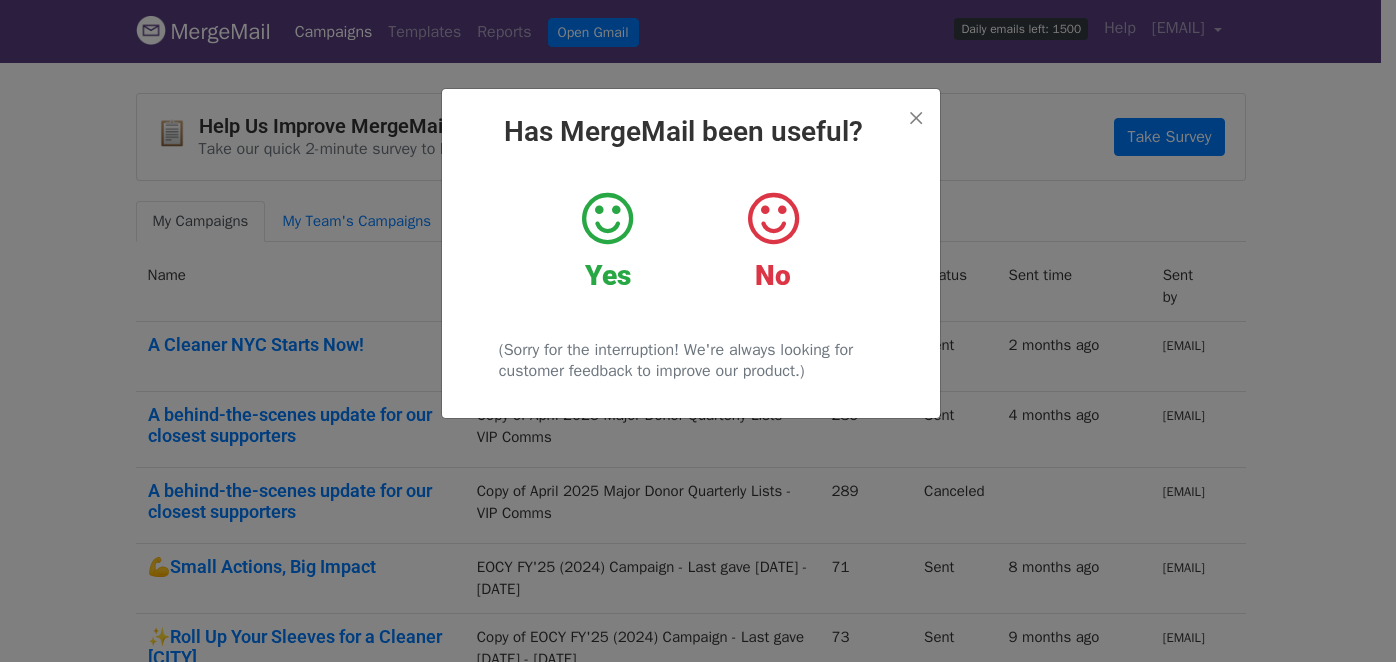 scroll, scrollTop: 0, scrollLeft: 0, axis: both 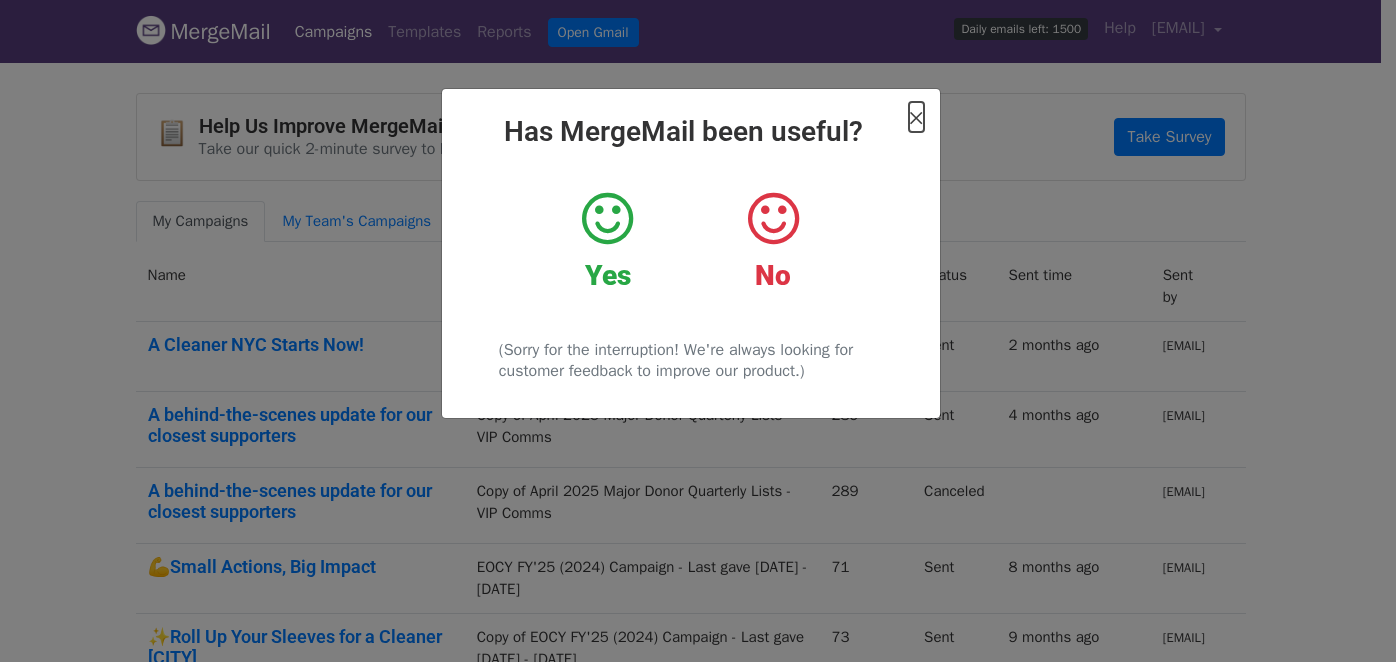 click on "×" at bounding box center [916, 117] 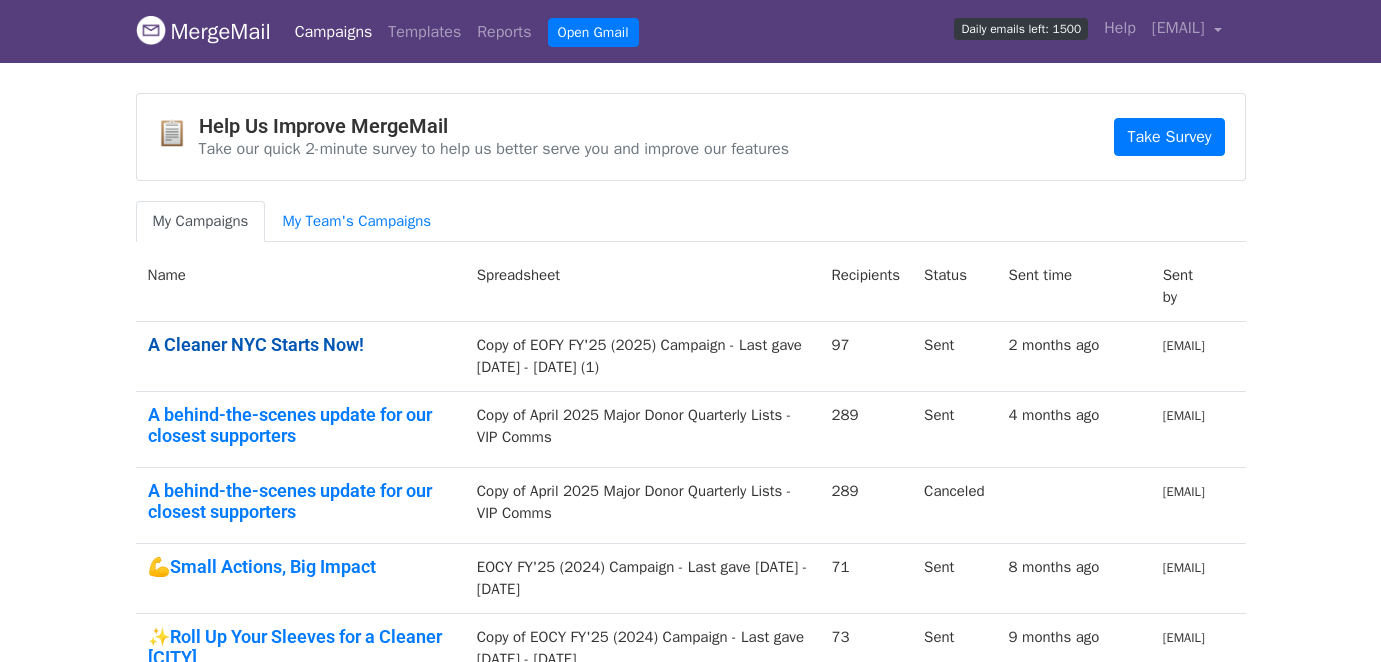 click on "A Cleaner NYC Starts Now!" at bounding box center (300, 345) 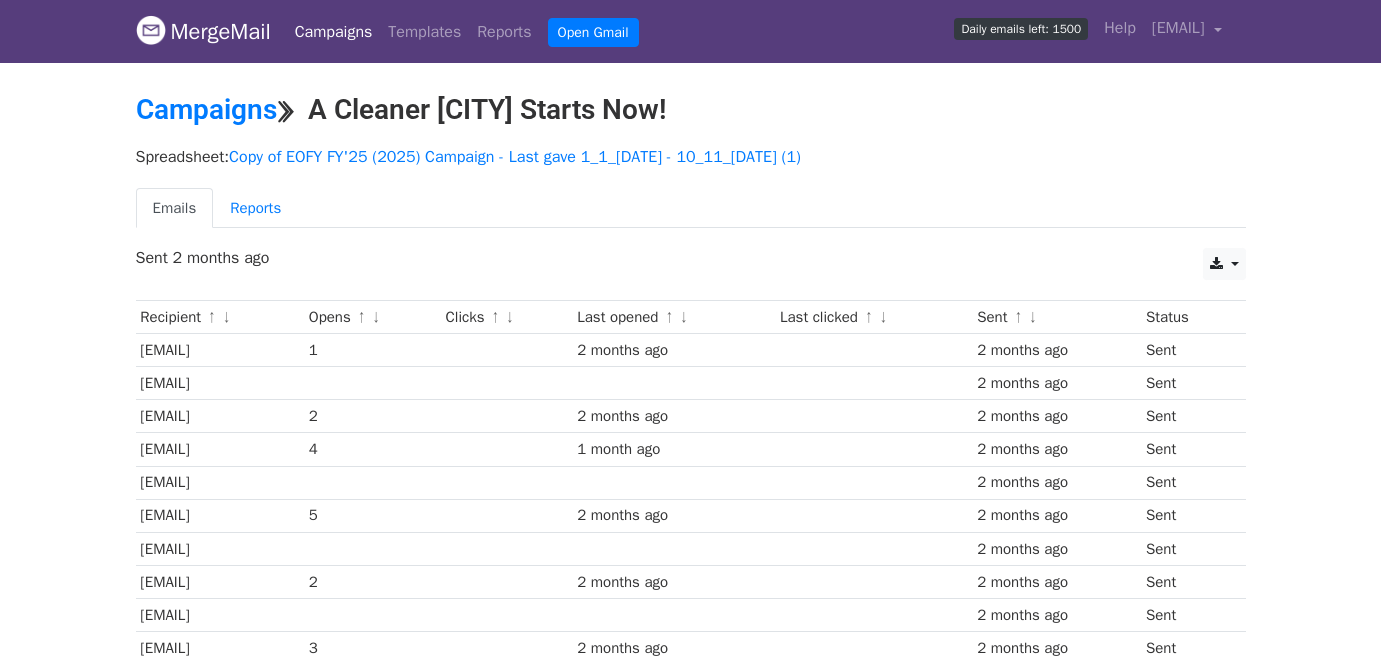scroll, scrollTop: 0, scrollLeft: 0, axis: both 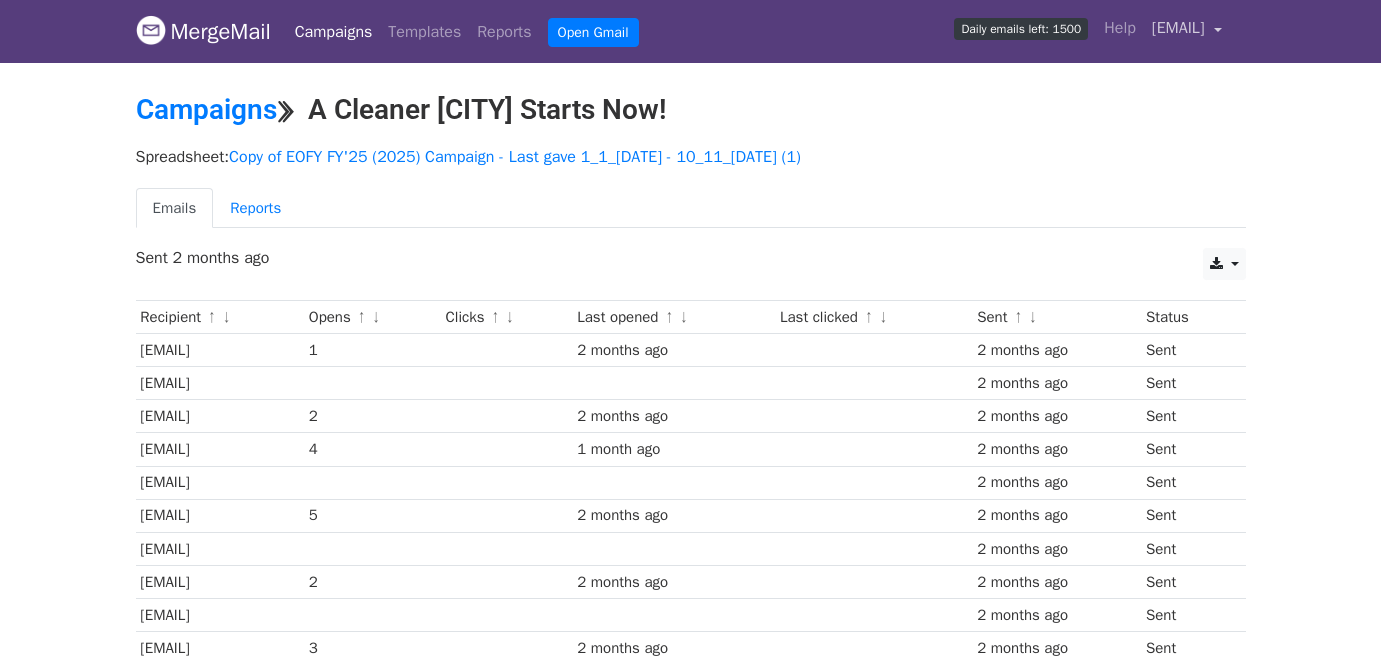 click on "[EMAIL]" at bounding box center (1187, 31) 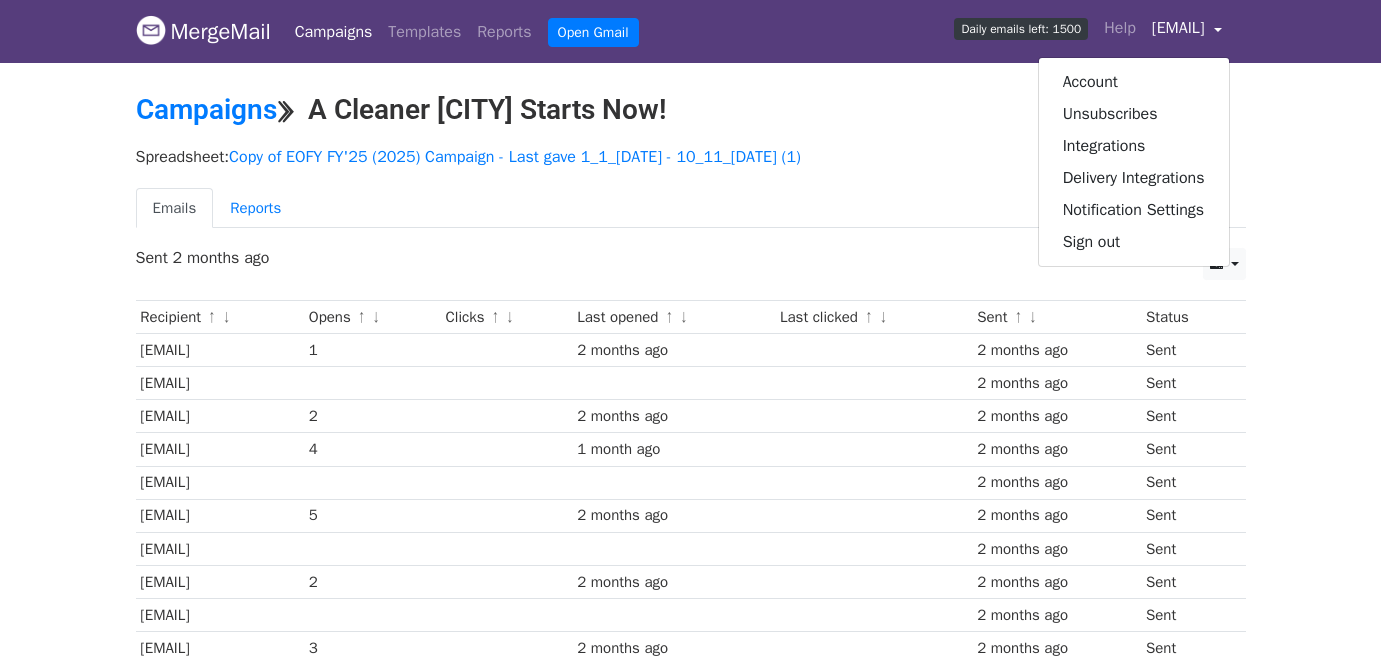 click on "Emails
Reports" at bounding box center (691, 208) 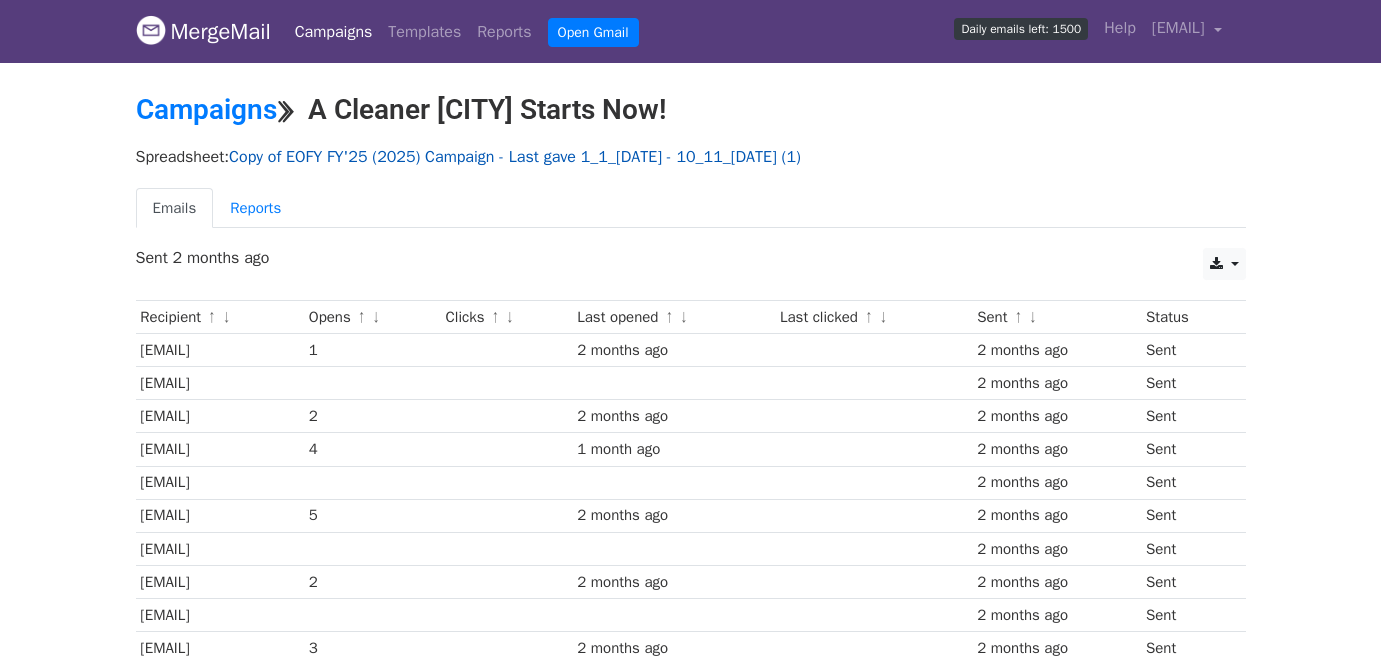 click on "Copy of EOFY FY'25 (2025) Campaign - Last gave 1_1_2022 - 10_11_2024 (1)" at bounding box center [515, 157] 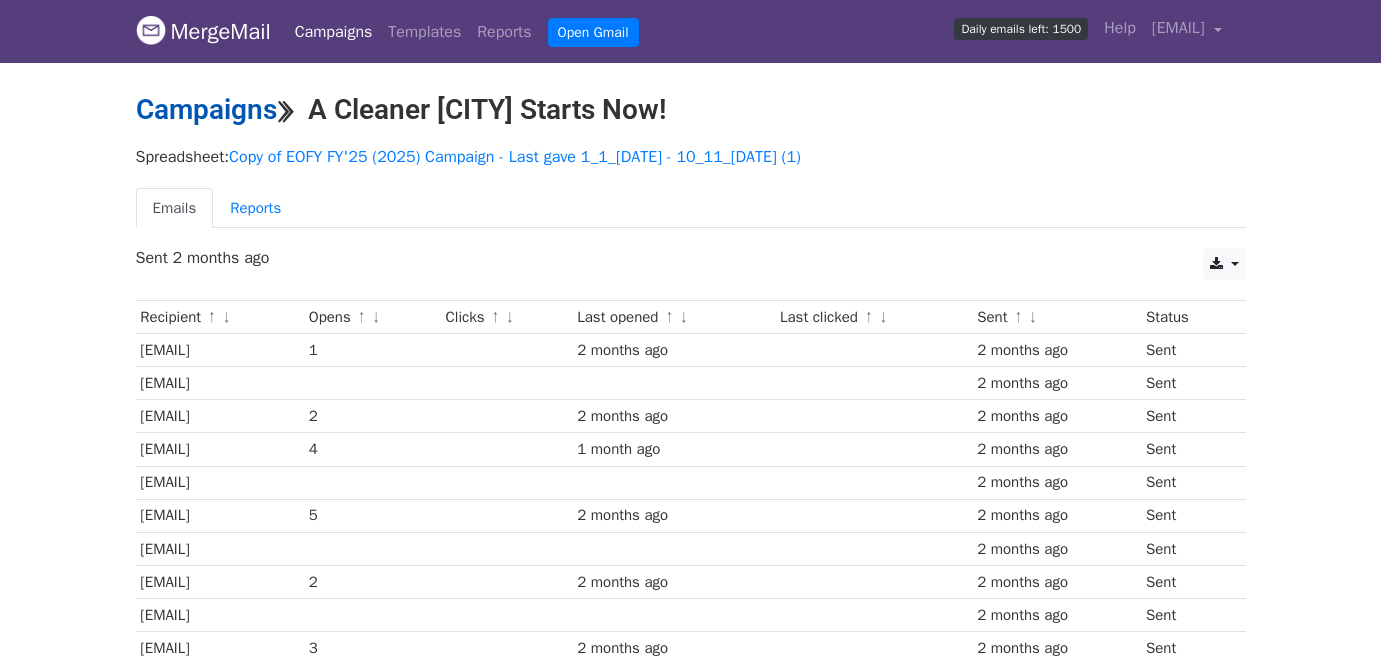 click on "Campaigns" at bounding box center (206, 109) 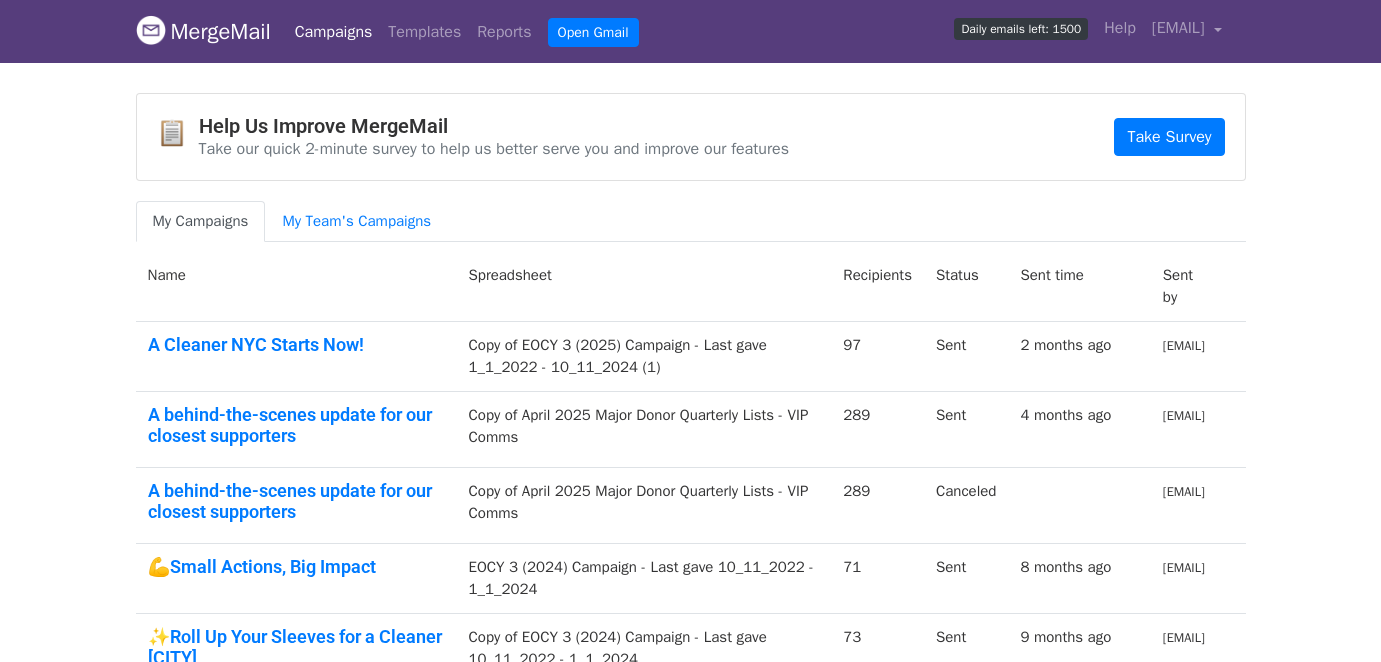 scroll, scrollTop: 0, scrollLeft: 0, axis: both 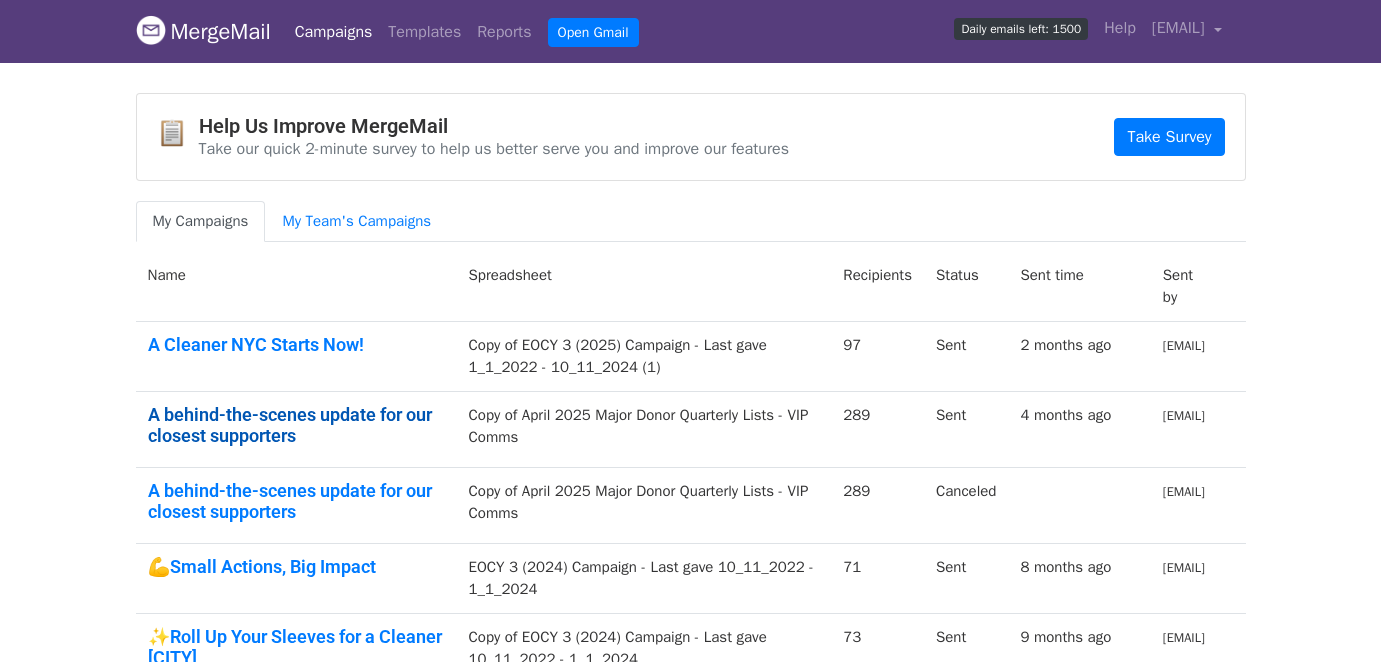 click on "A behind-the-scenes update for our closest supporters" at bounding box center [296, 425] 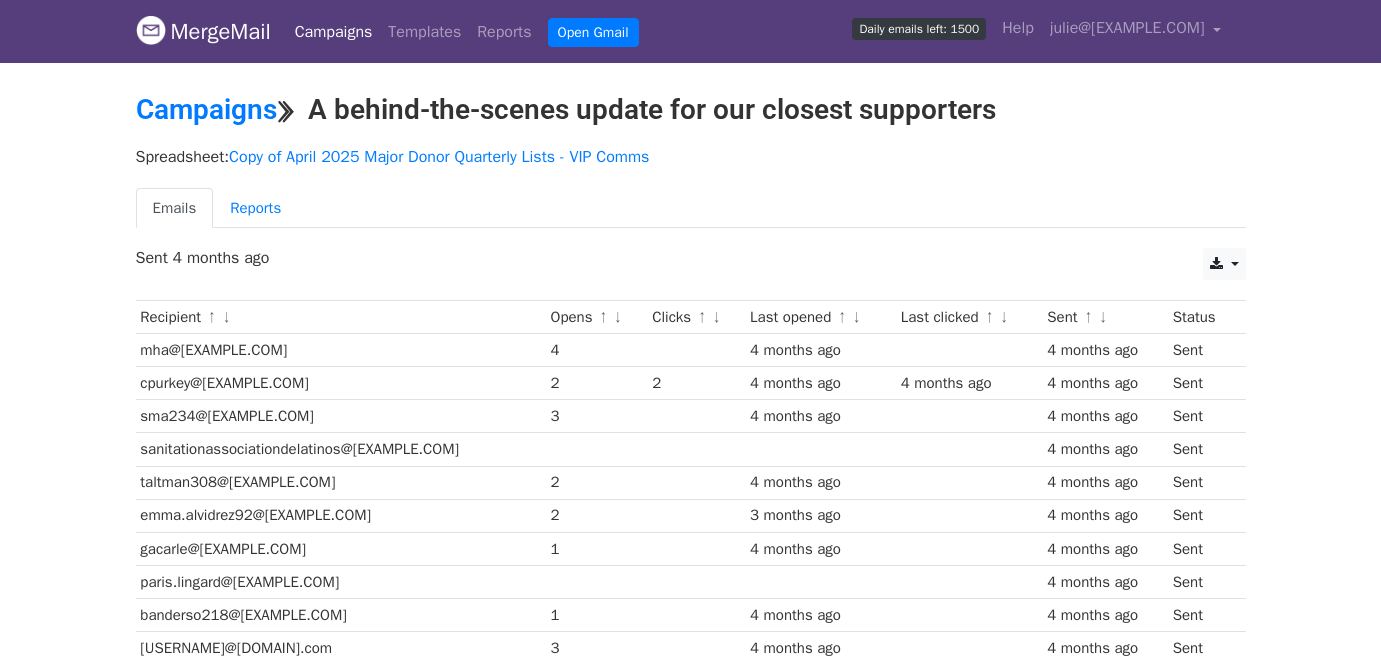 scroll, scrollTop: 0, scrollLeft: 0, axis: both 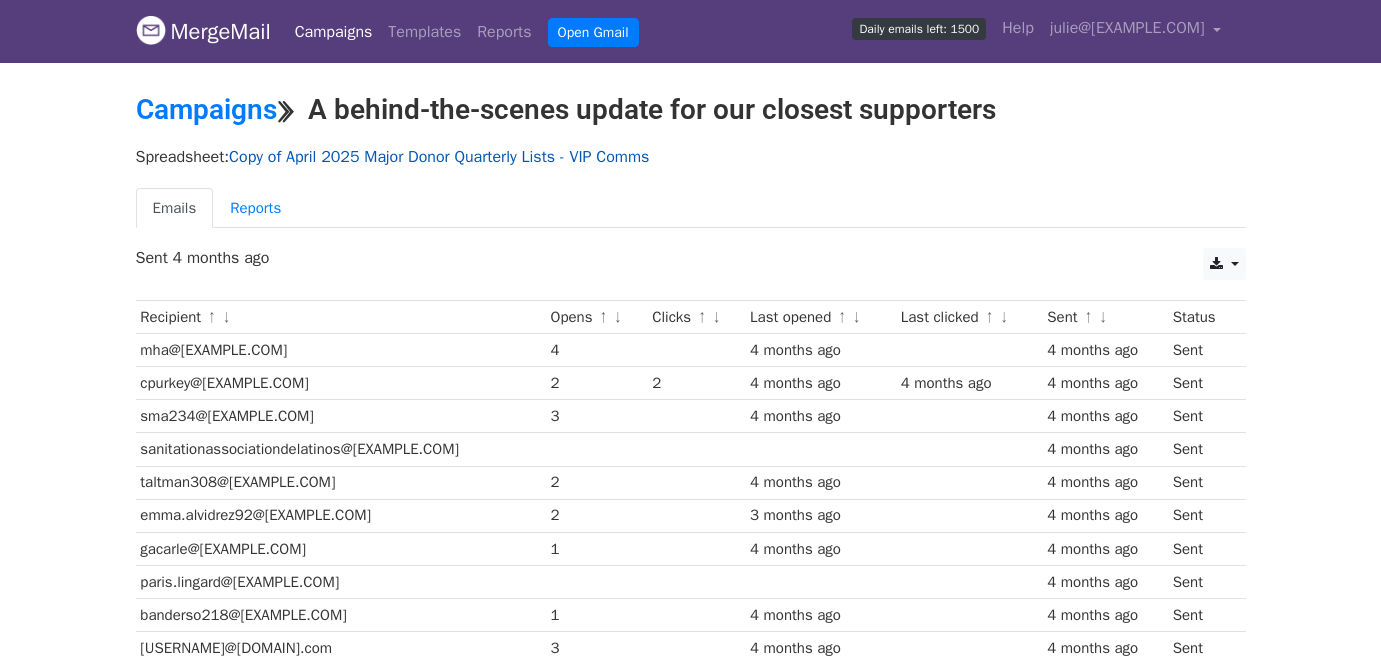 click on "Copy of April 2025 Major Donor Quarterly Lists - VIP Comms" at bounding box center (439, 157) 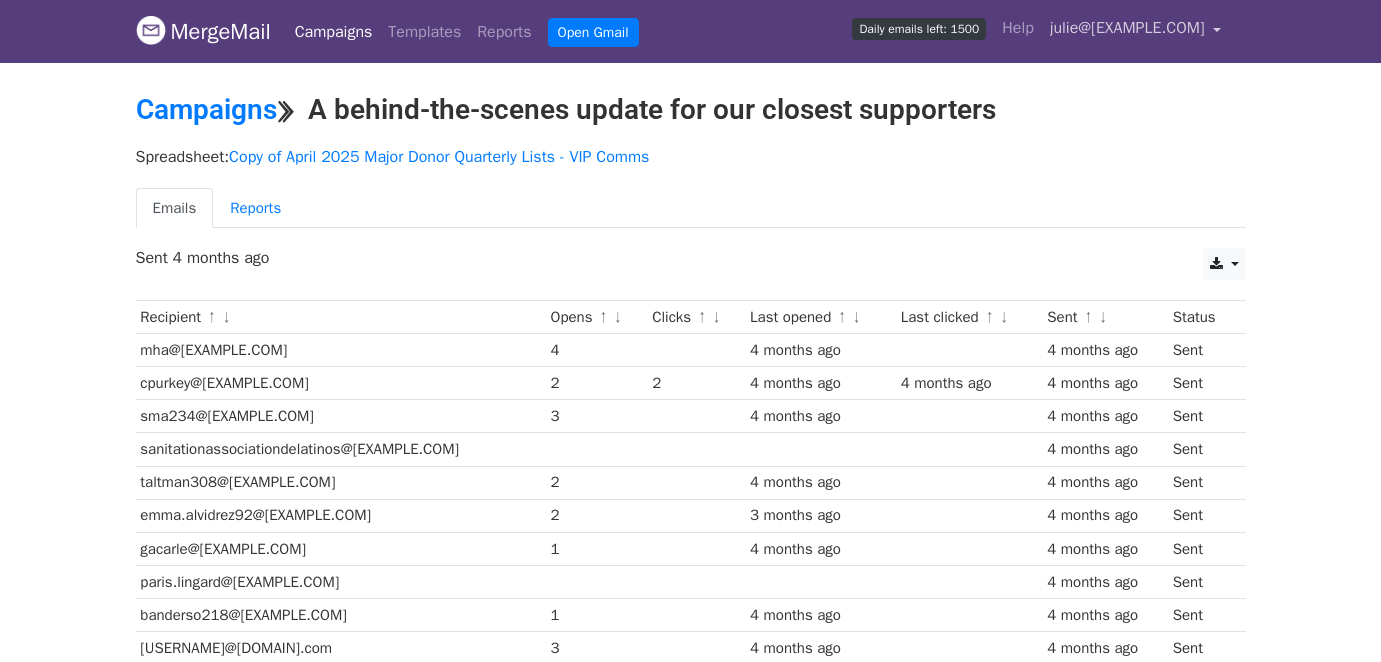 click on "[EMAIL]" at bounding box center (1136, 31) 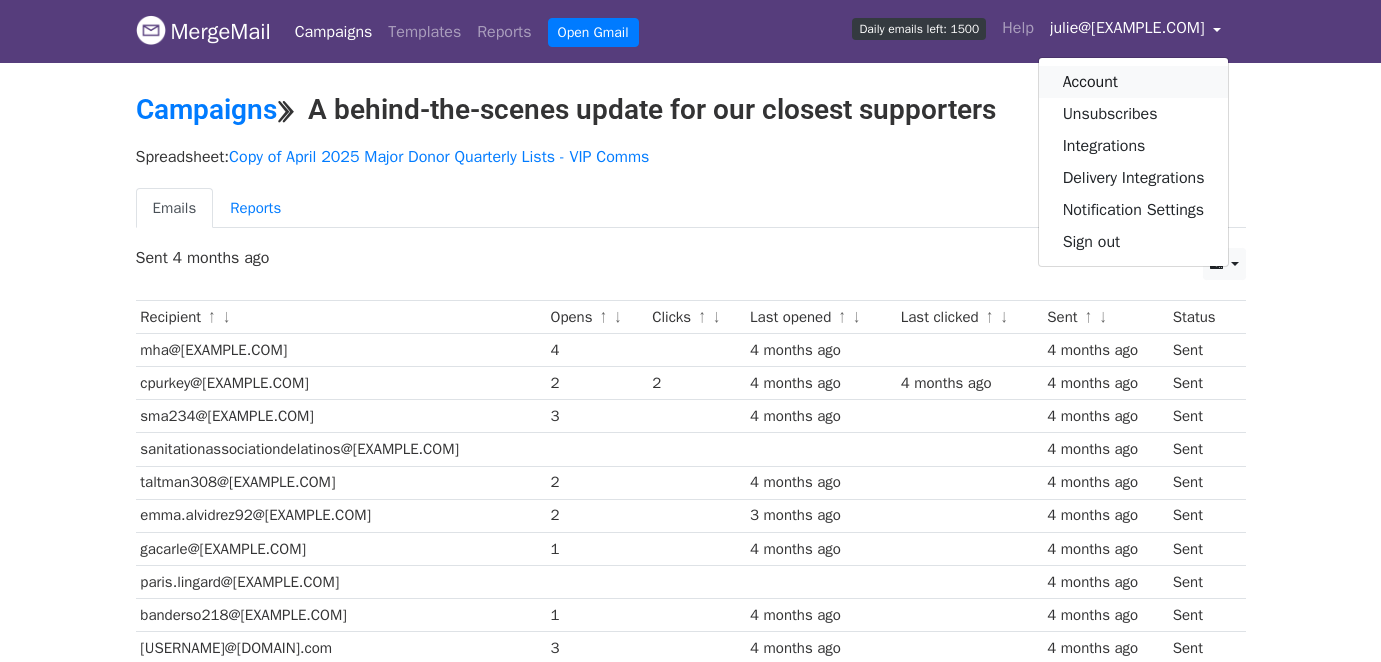 click on "Account" at bounding box center [1134, 82] 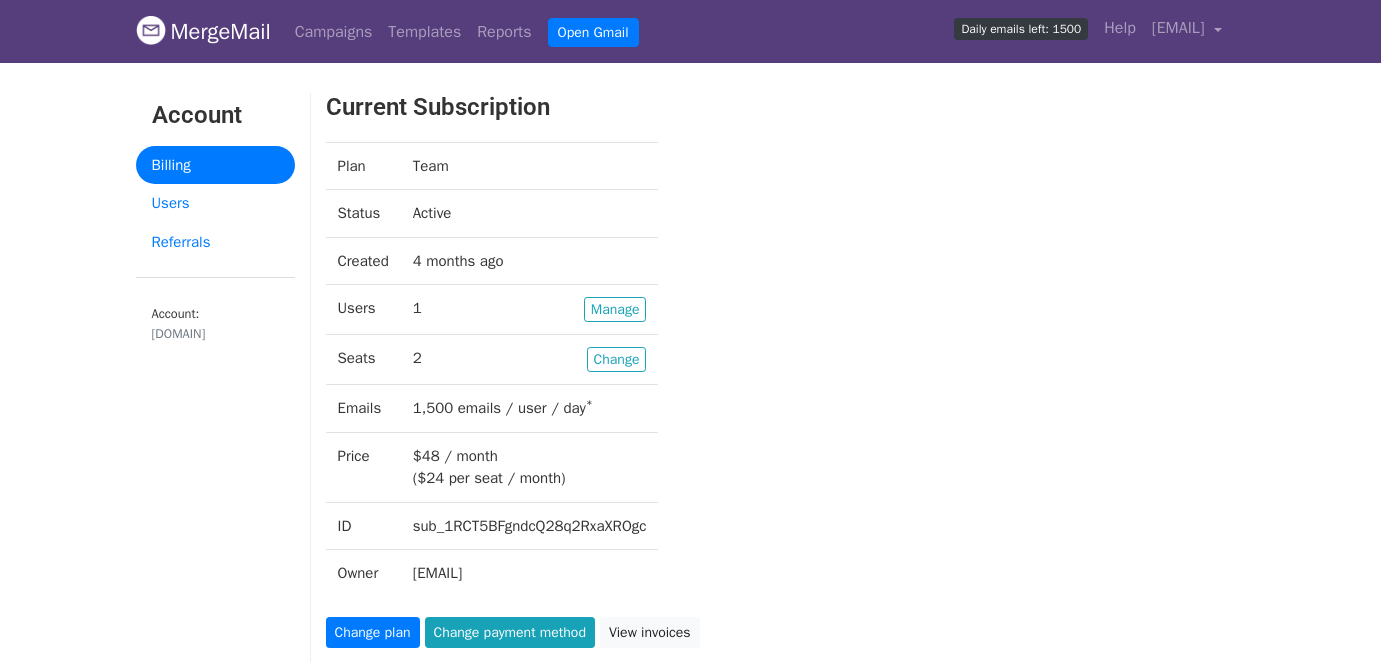 scroll, scrollTop: 0, scrollLeft: 0, axis: both 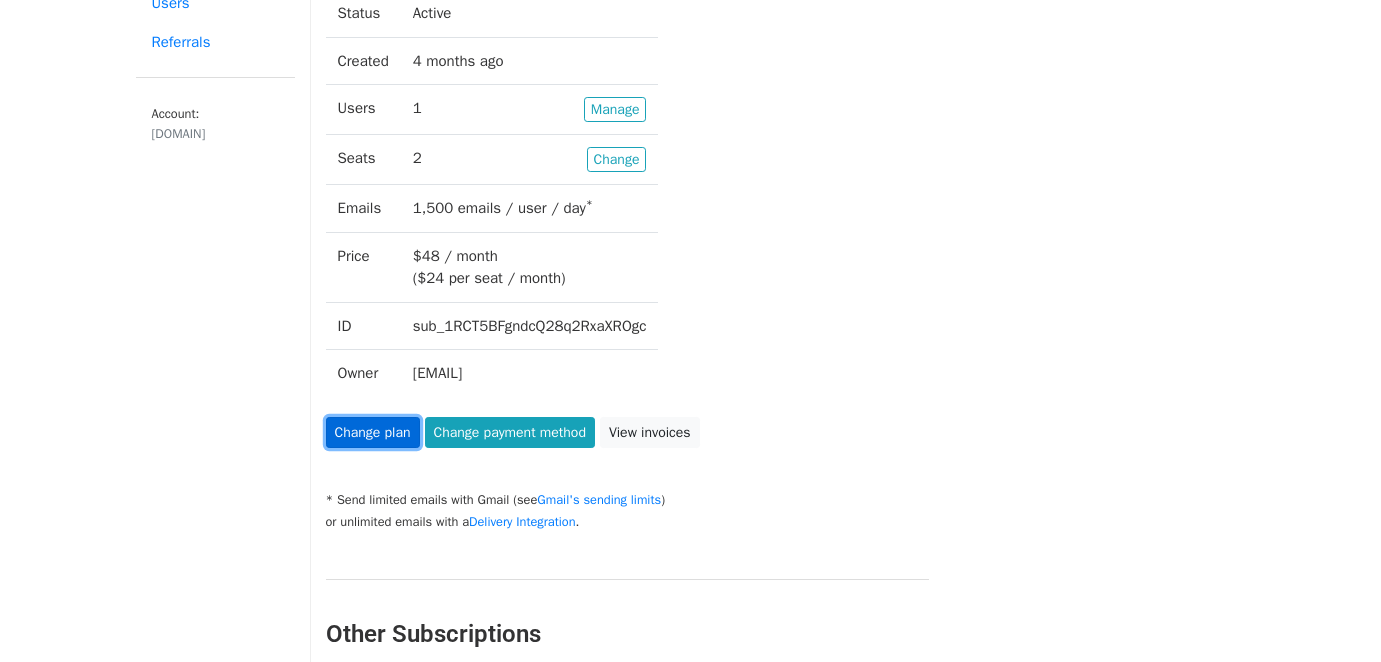 click on "Change plan" at bounding box center (373, 432) 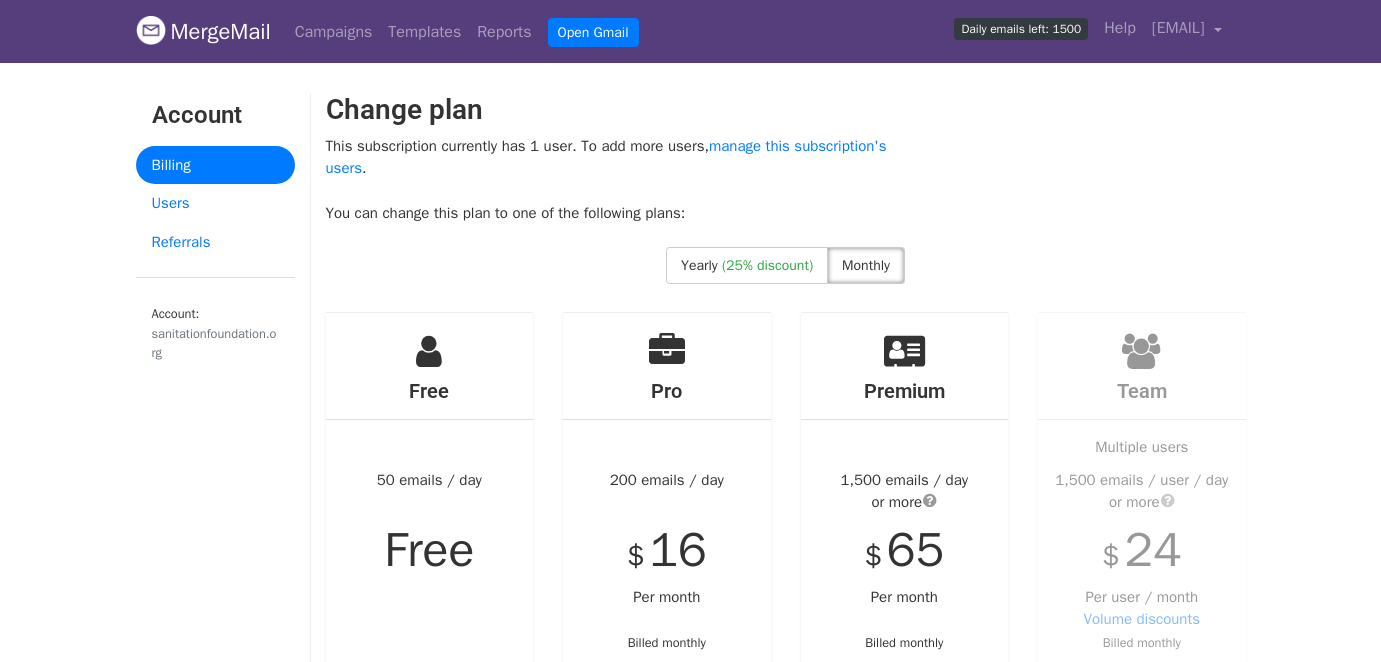 scroll, scrollTop: 0, scrollLeft: 0, axis: both 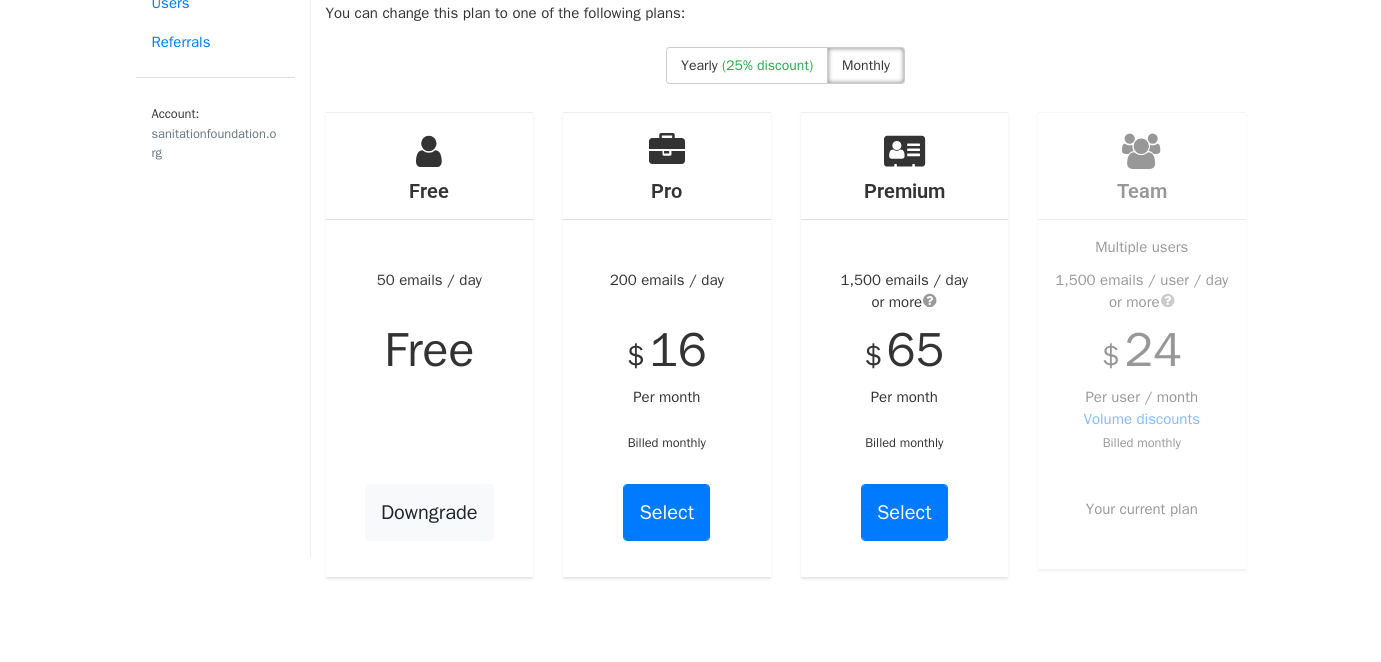 click on "Free" at bounding box center [429, 350] 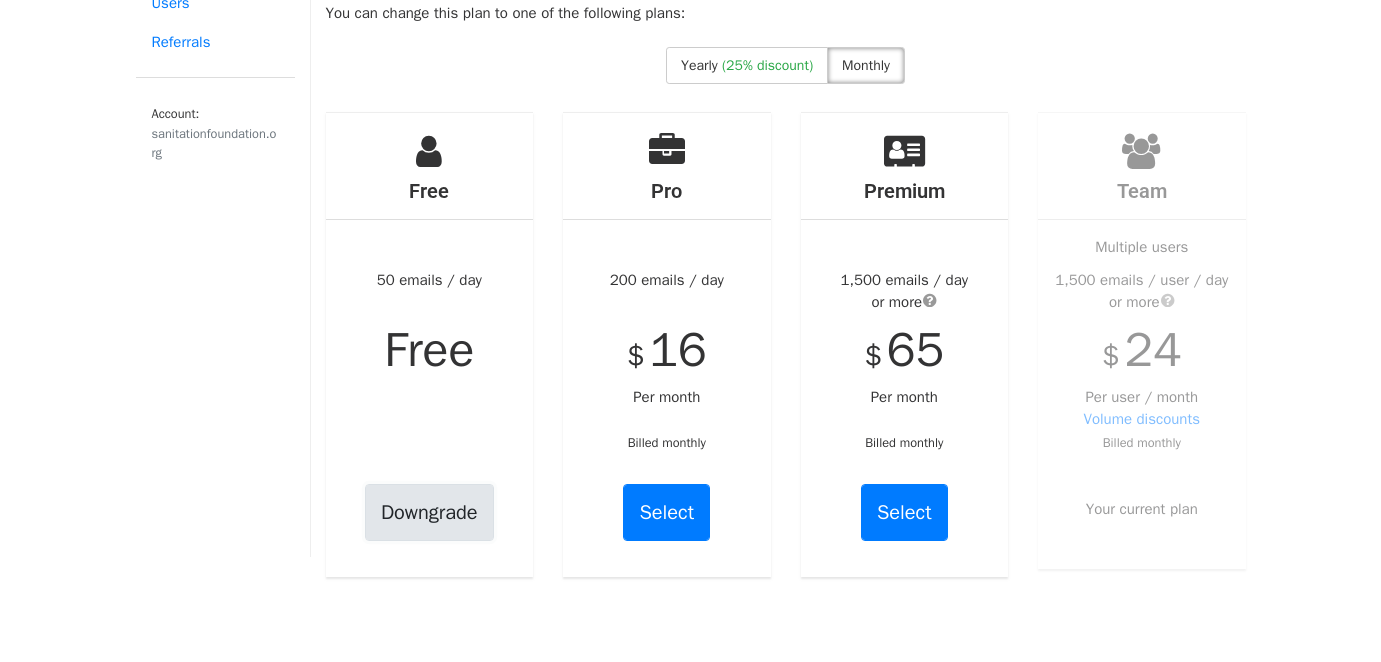 click on "Downgrade" at bounding box center (429, 512) 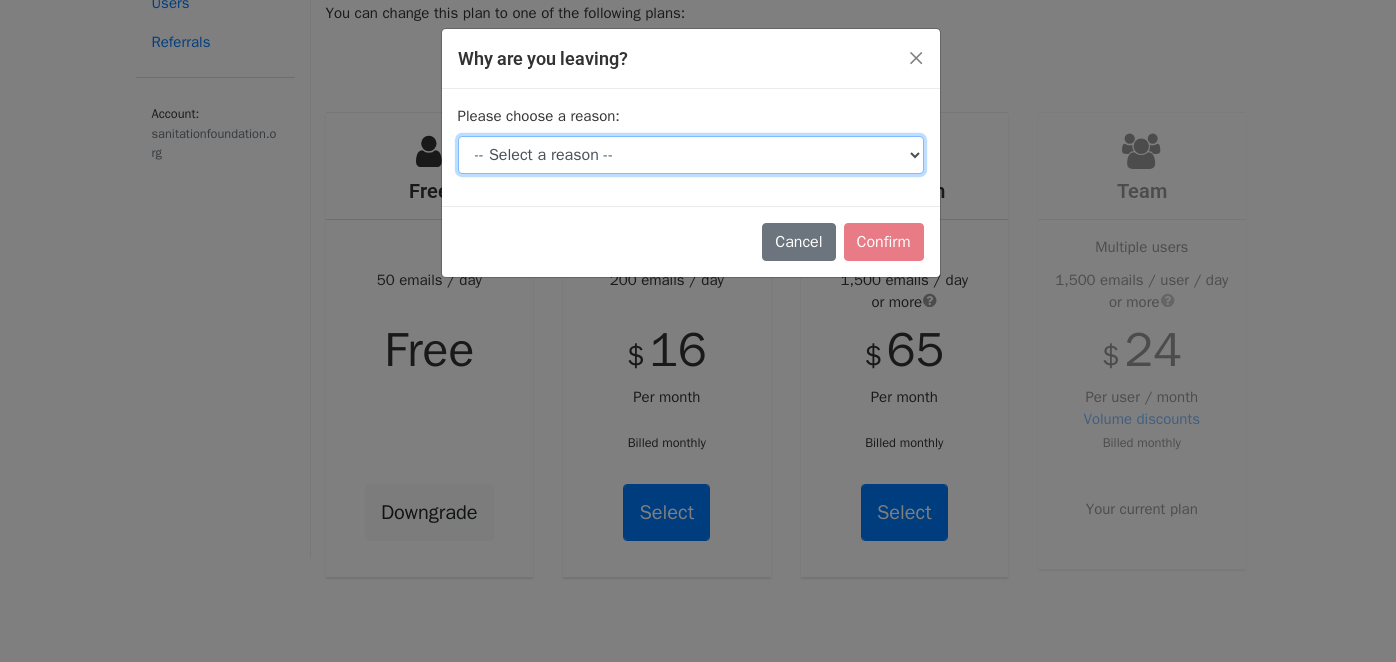 click on "-- Select a reason --
I don't send enough emails
It's too expensive
I had a technical issue
I'm switching tools
I'm just taking a break
Other" at bounding box center [691, 155] 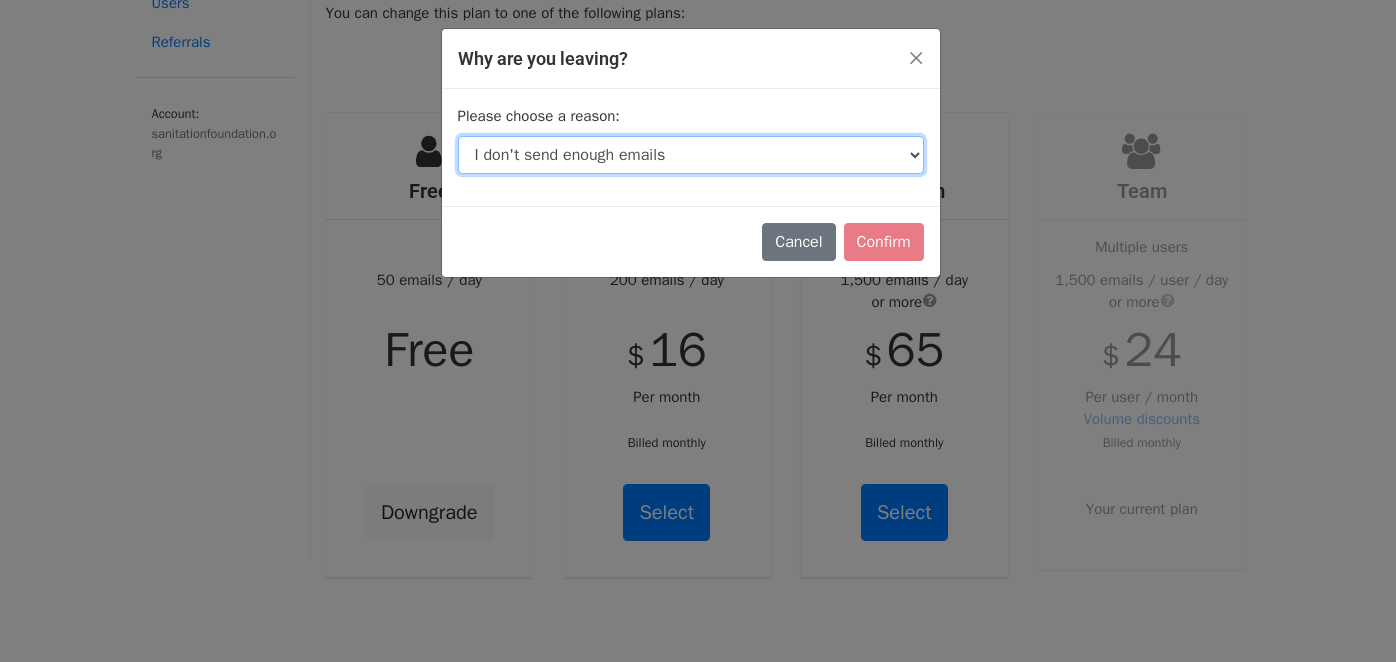 click on "-- Select a reason --
I don't send enough emails
It's too expensive
I had a technical issue
I'm switching tools
I'm just taking a break
Other" at bounding box center (691, 155) 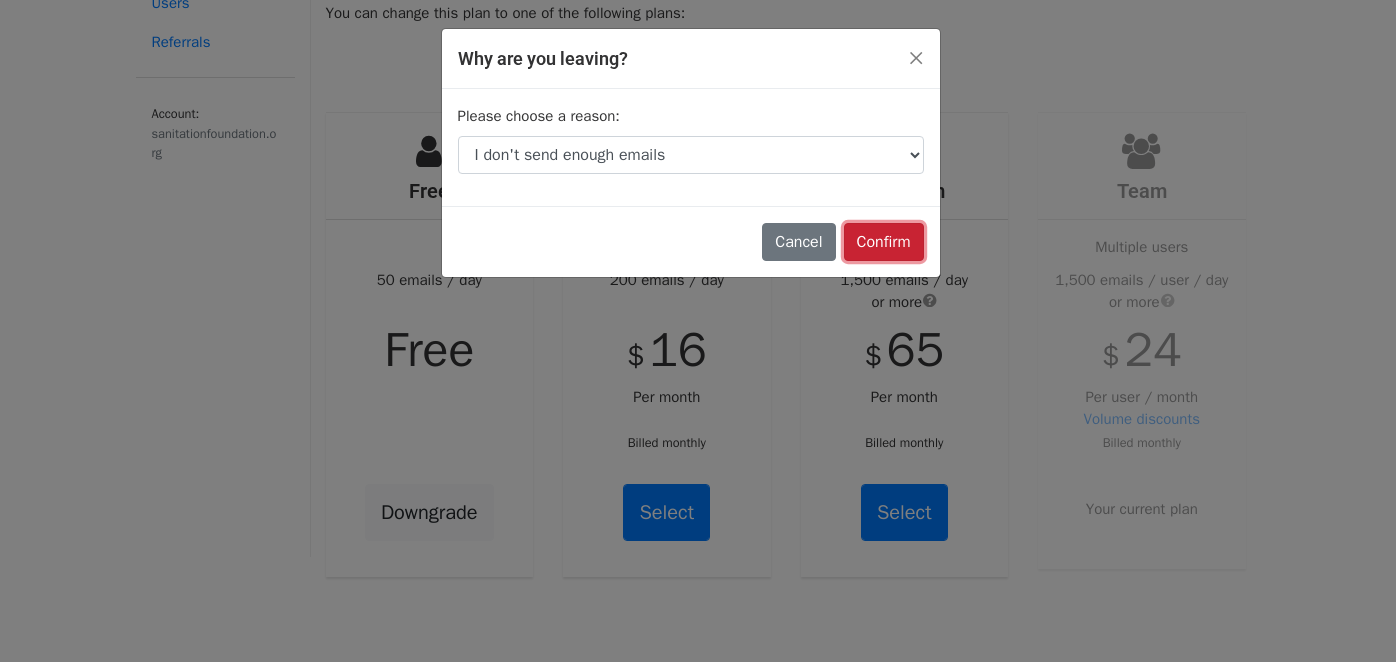 click on "Confirm" at bounding box center [884, 242] 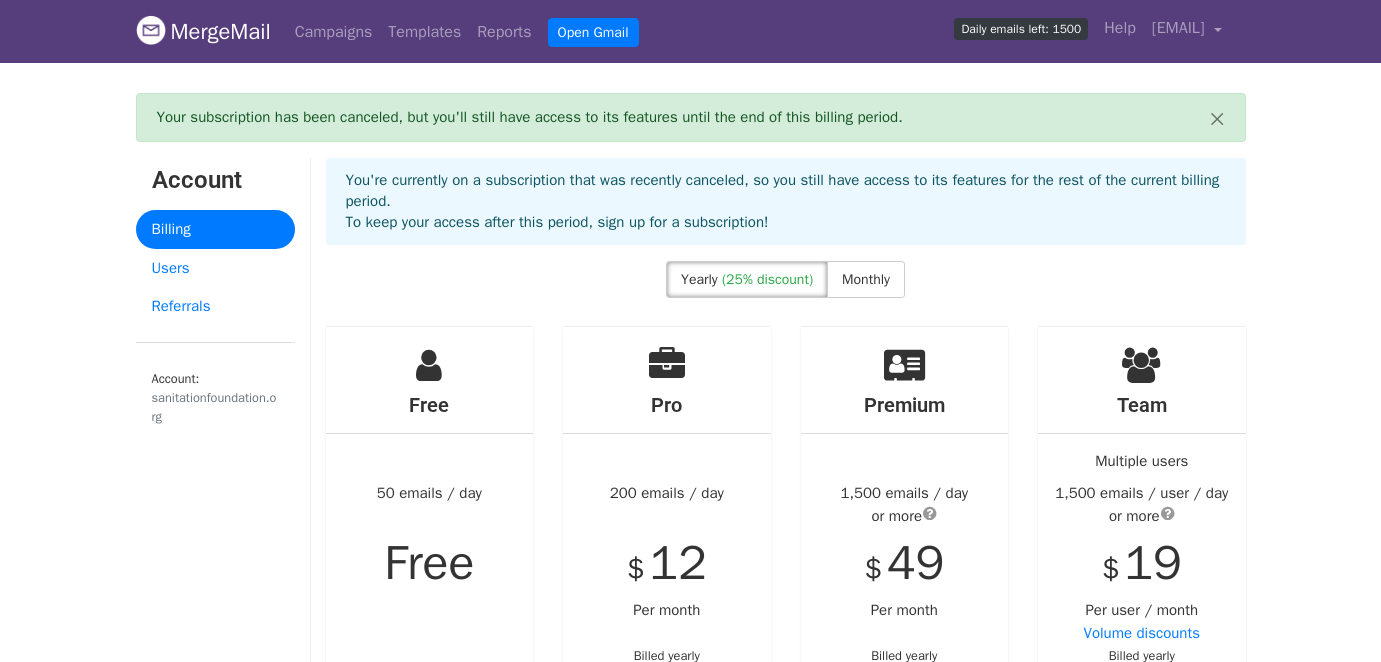scroll, scrollTop: 0, scrollLeft: 0, axis: both 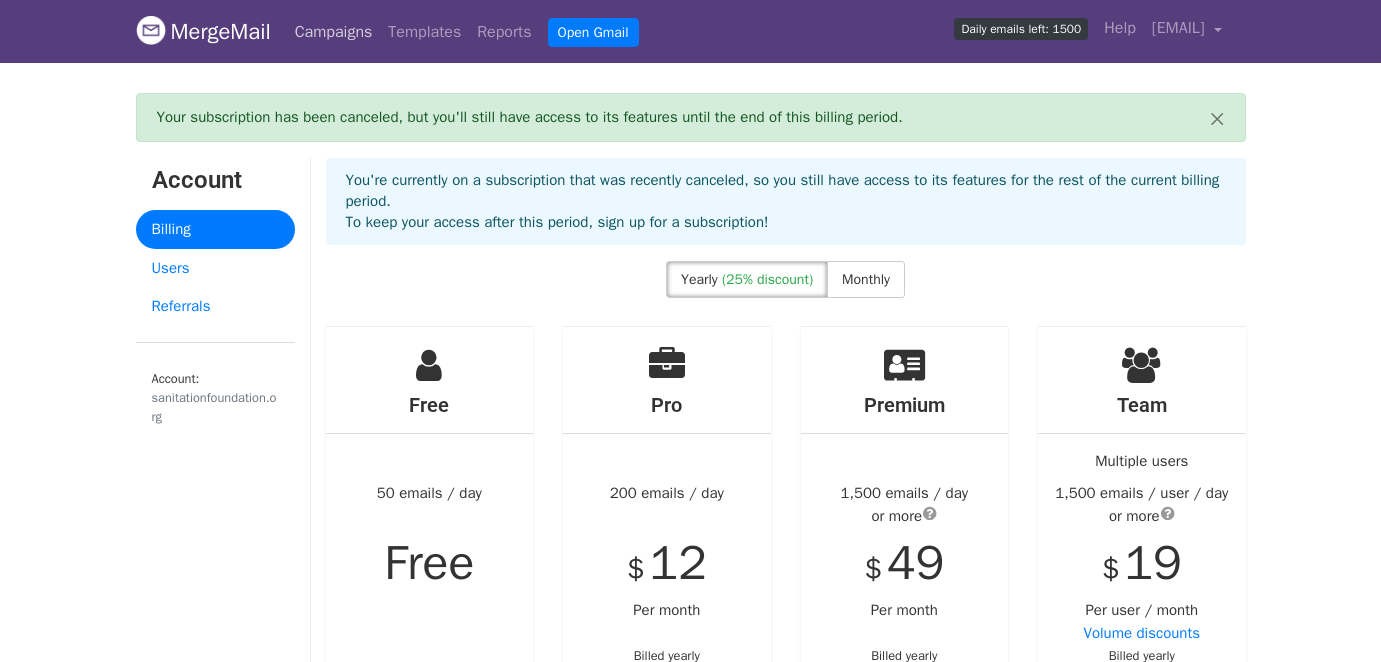 click on "Campaigns" at bounding box center (334, 32) 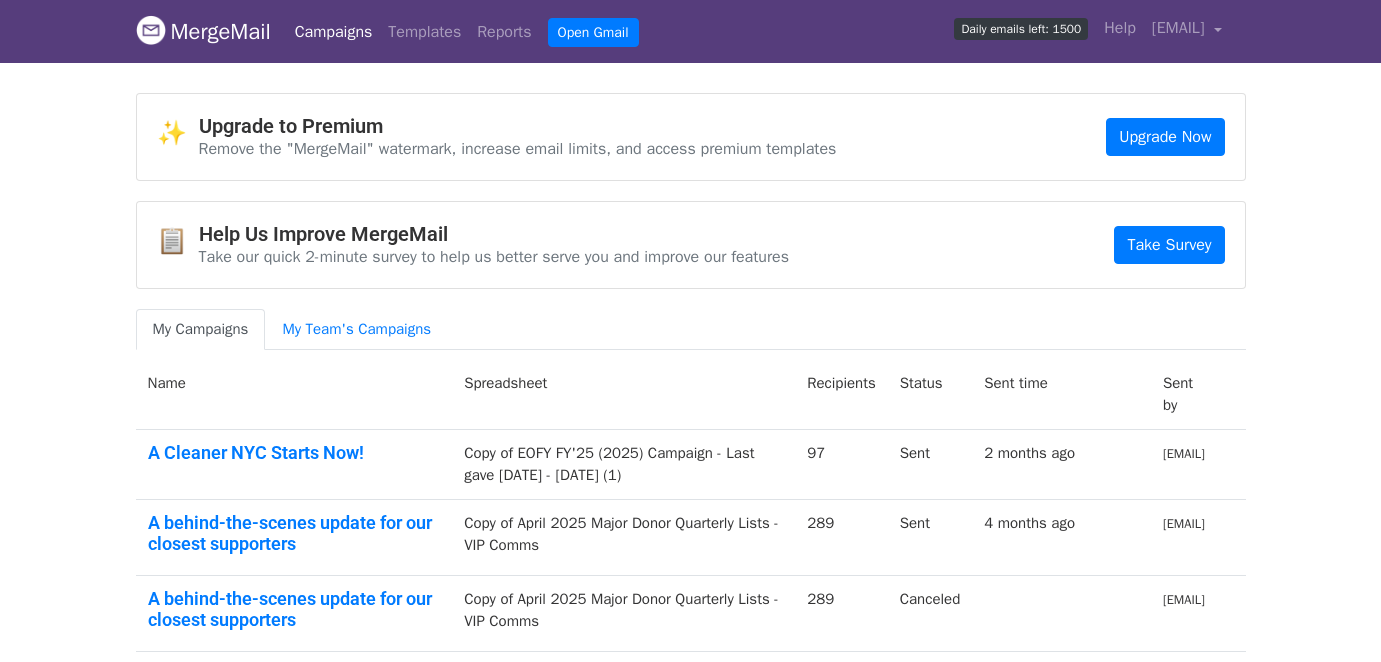 scroll, scrollTop: 0, scrollLeft: 0, axis: both 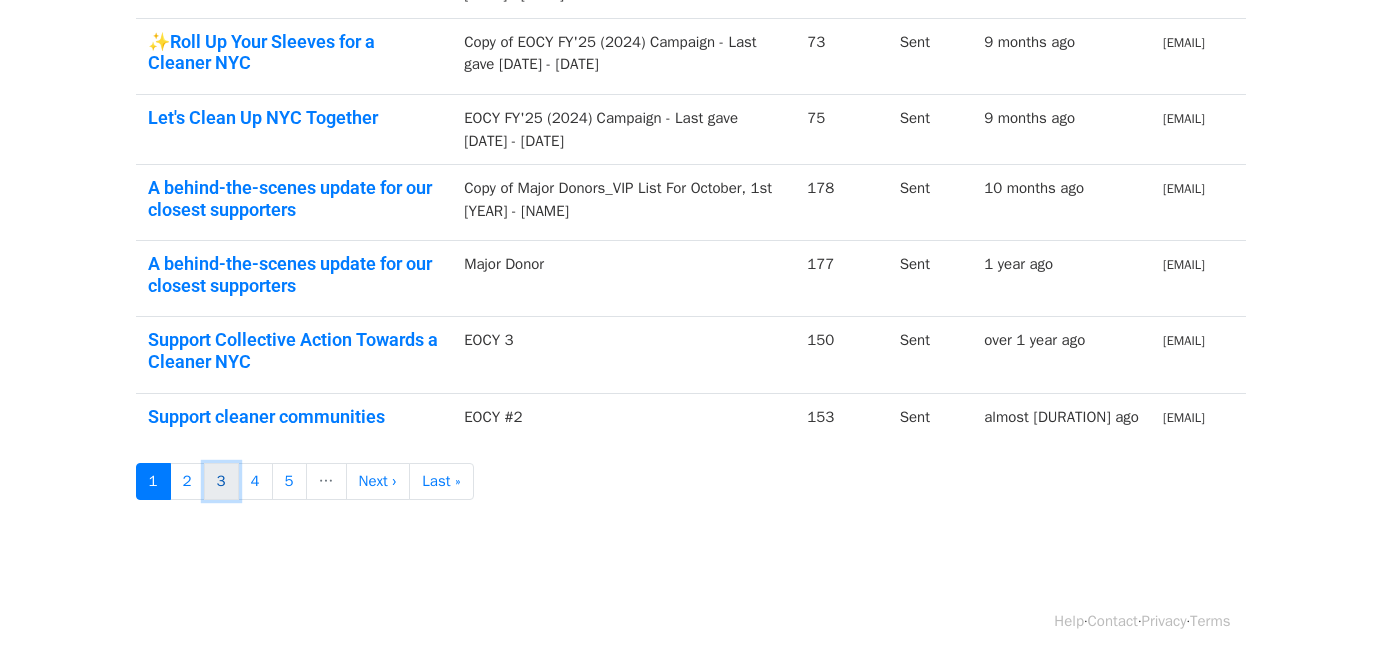 click on "3" at bounding box center (221, 481) 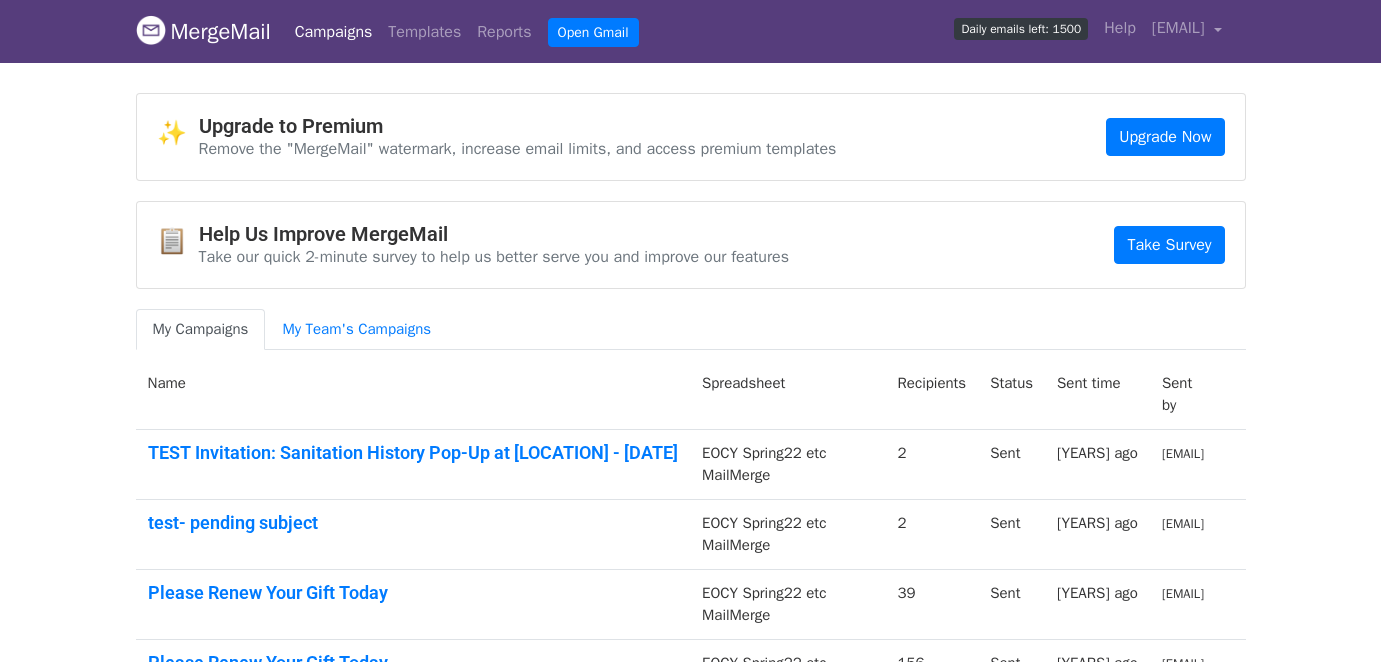 scroll, scrollTop: 0, scrollLeft: 0, axis: both 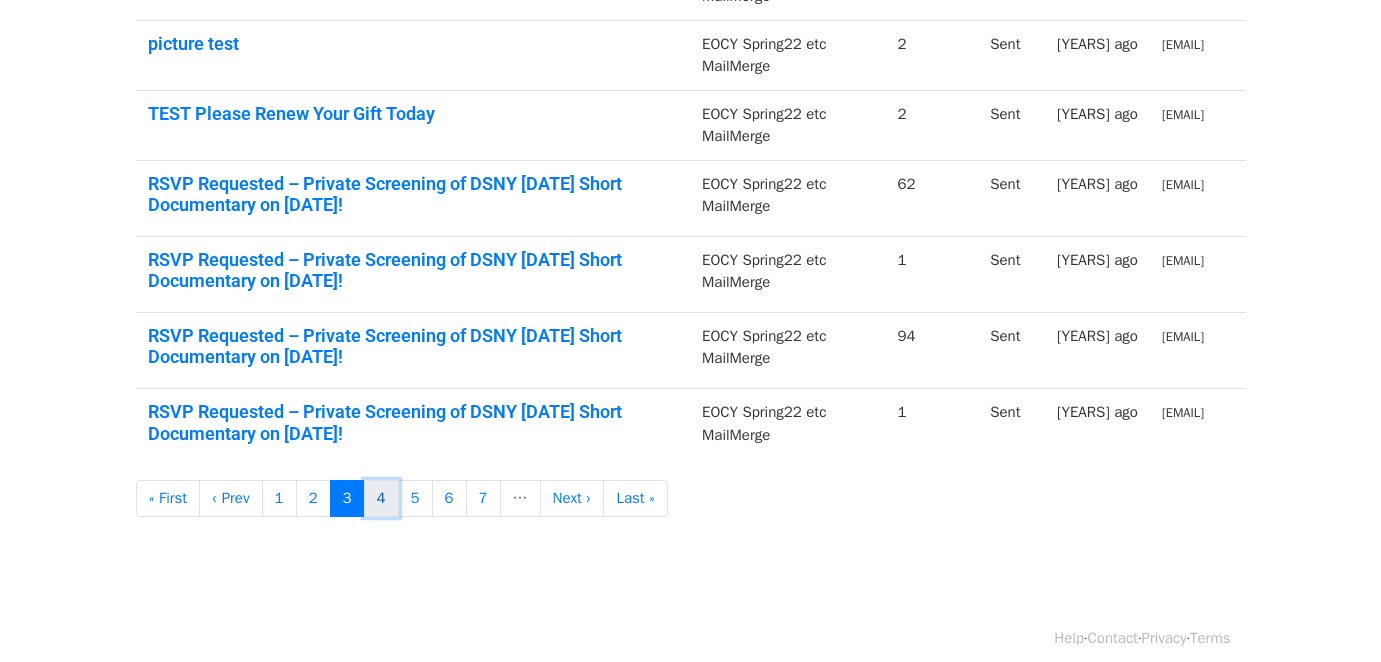 click on "4" at bounding box center (381, 498) 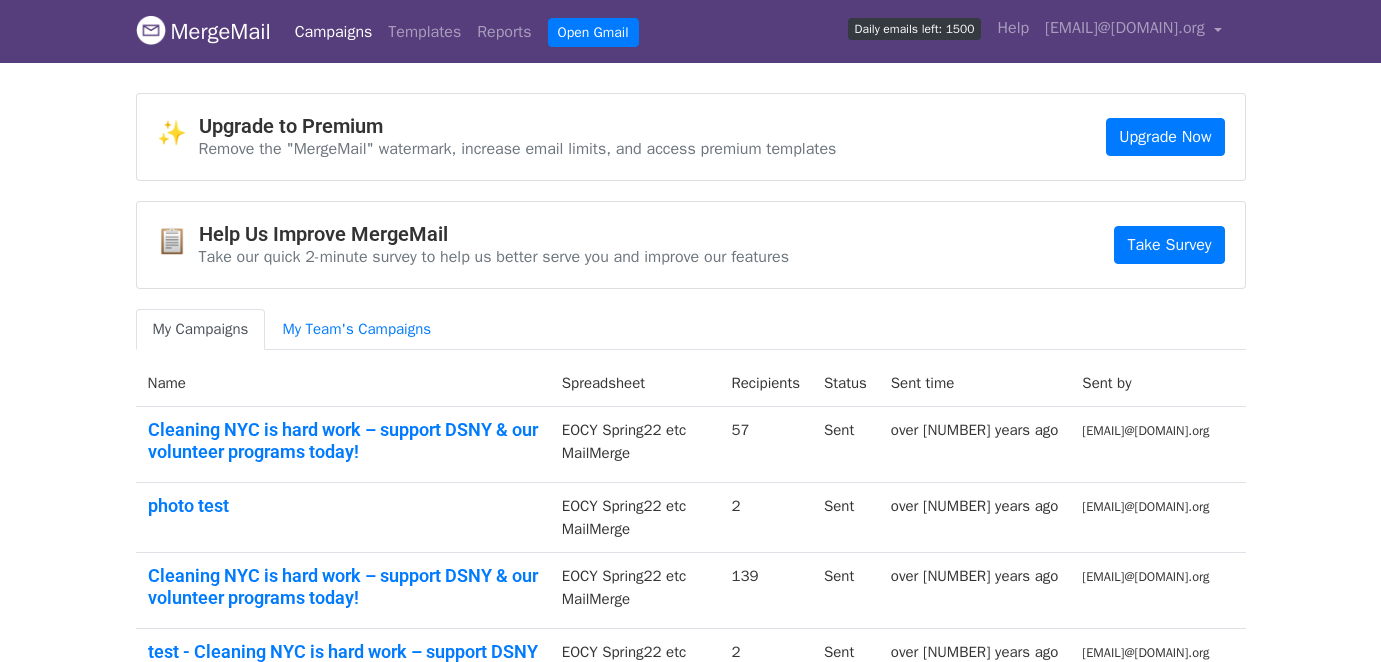 scroll, scrollTop: 0, scrollLeft: 0, axis: both 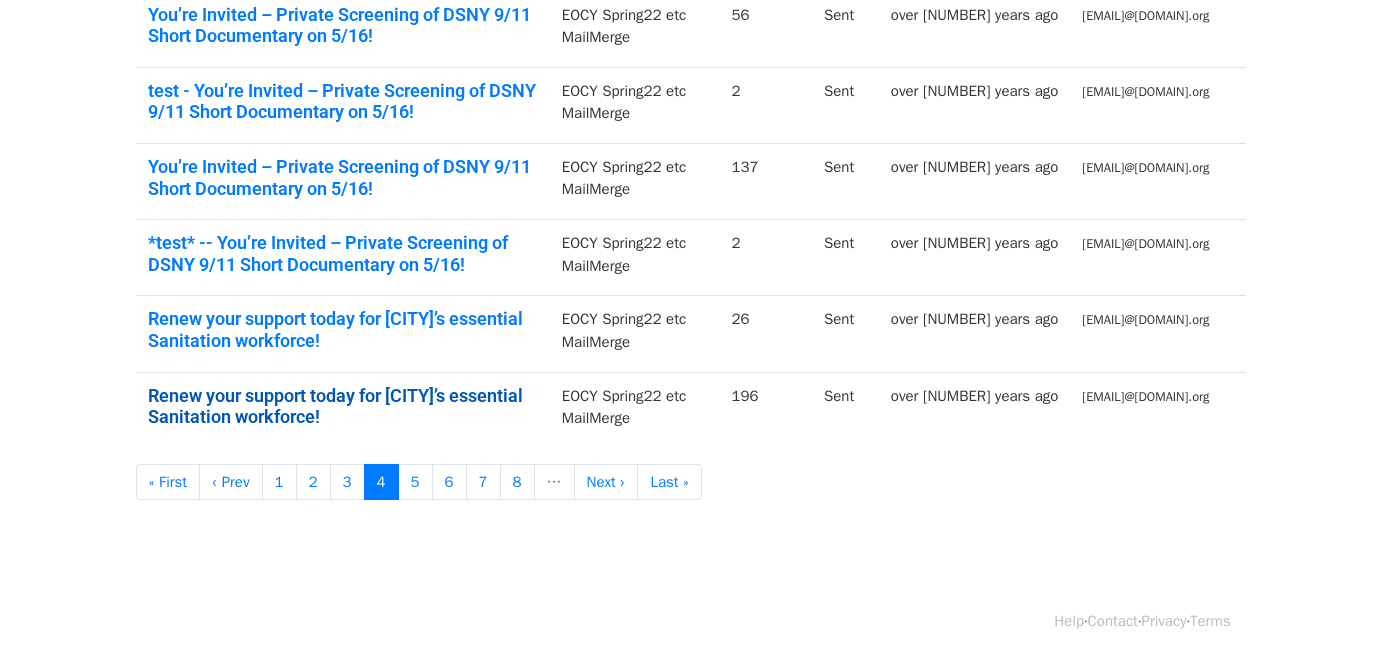 click on "Renew your support today for [CITY]’s essential Sanitation workforce!" at bounding box center [343, 406] 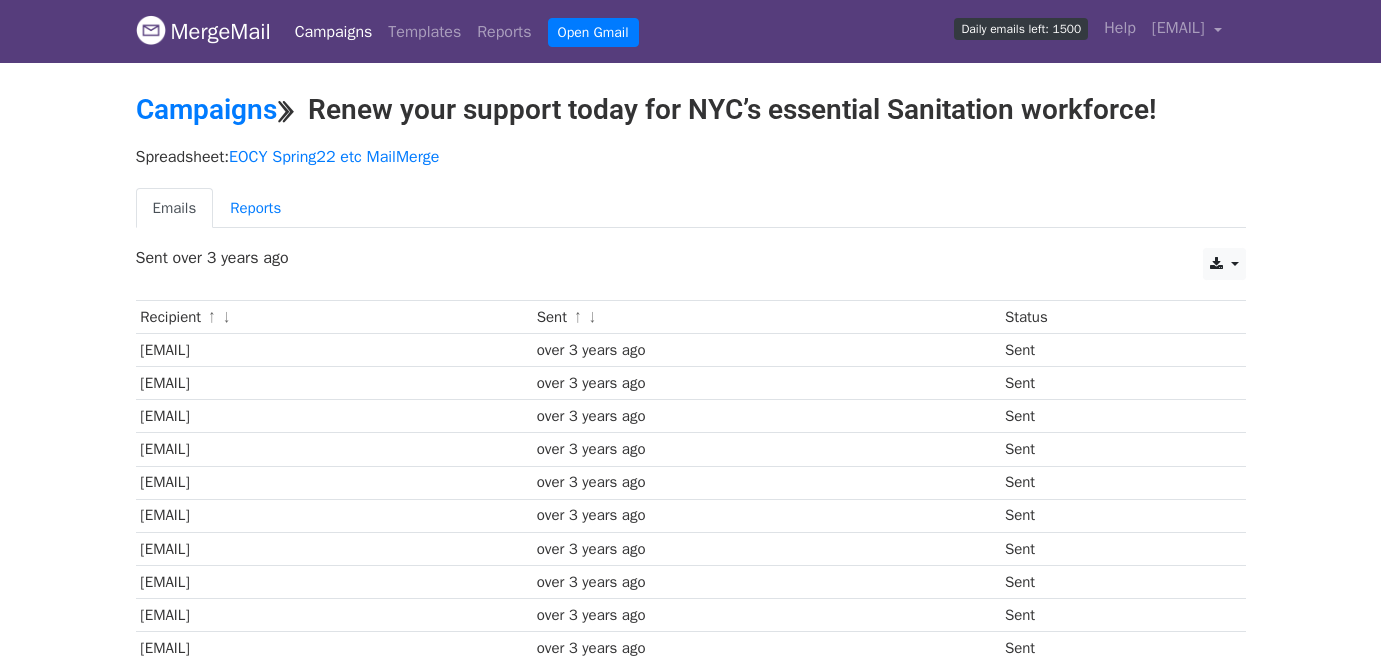 scroll, scrollTop: 0, scrollLeft: 0, axis: both 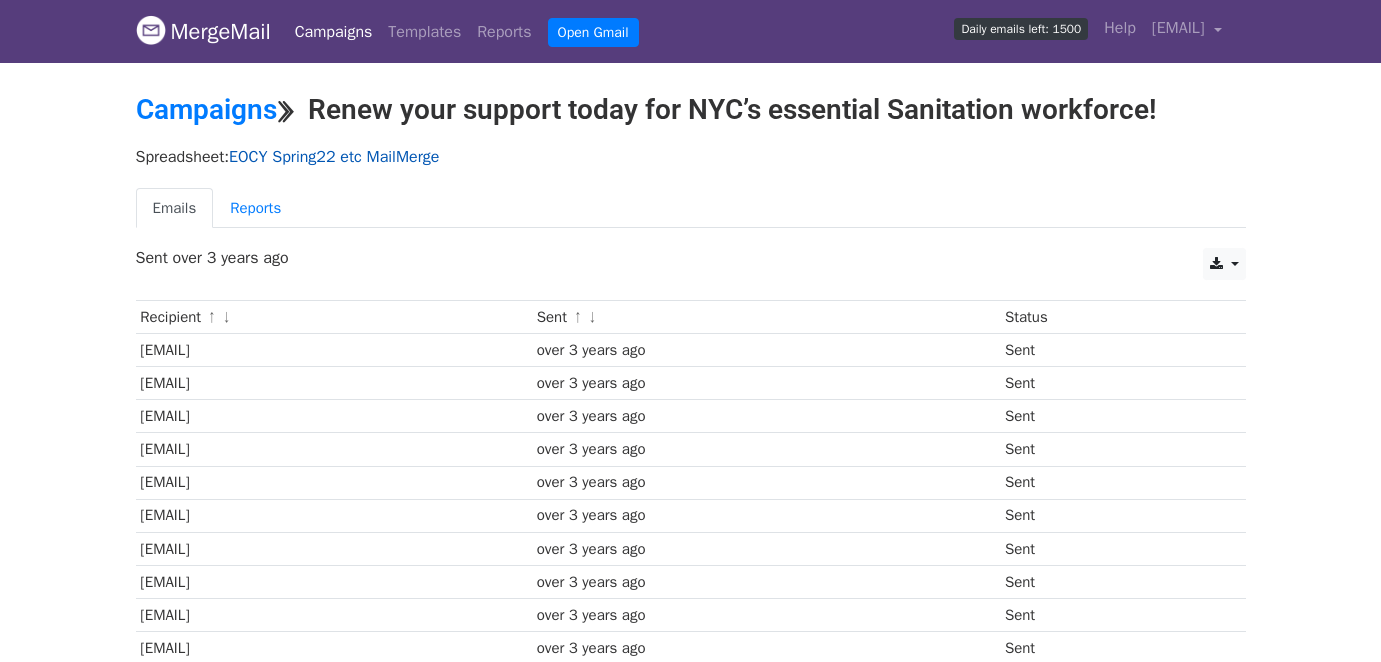 click on "EOCY Spring22 etc MailMerge" at bounding box center (334, 157) 